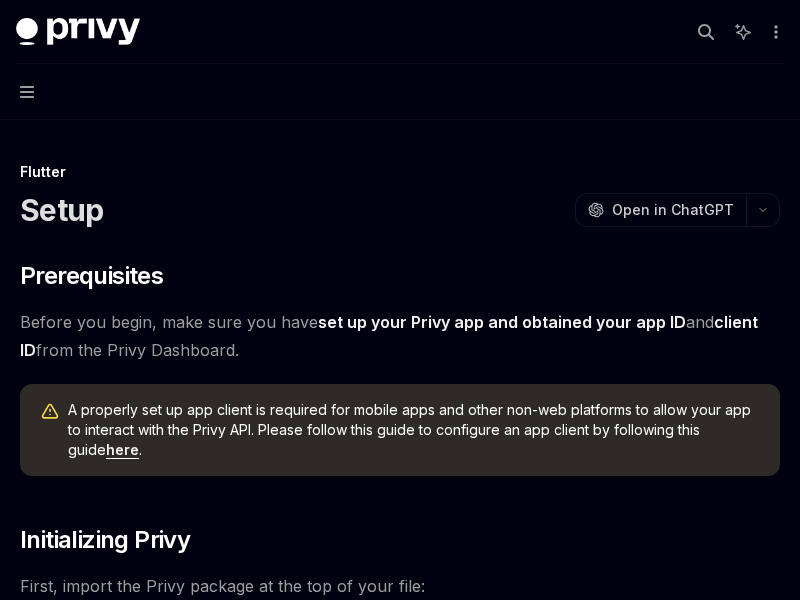 scroll, scrollTop: 0, scrollLeft: 0, axis: both 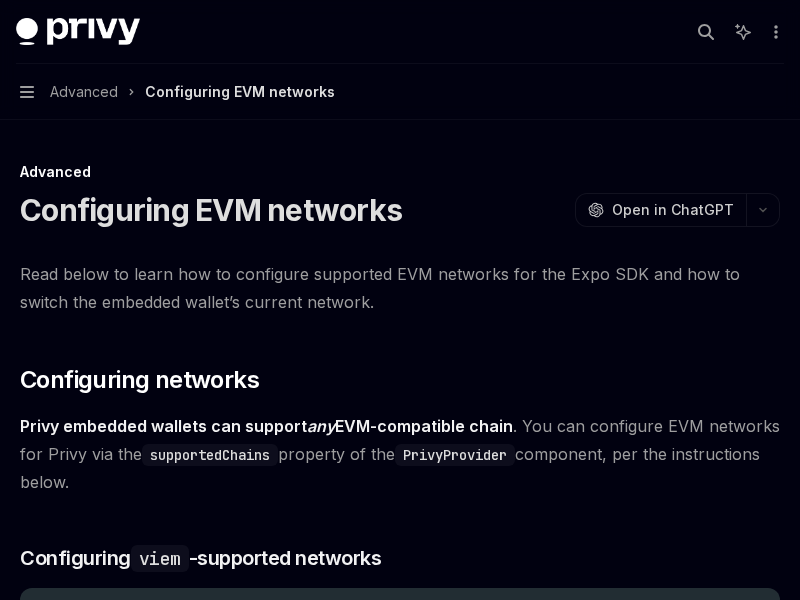type on "*" 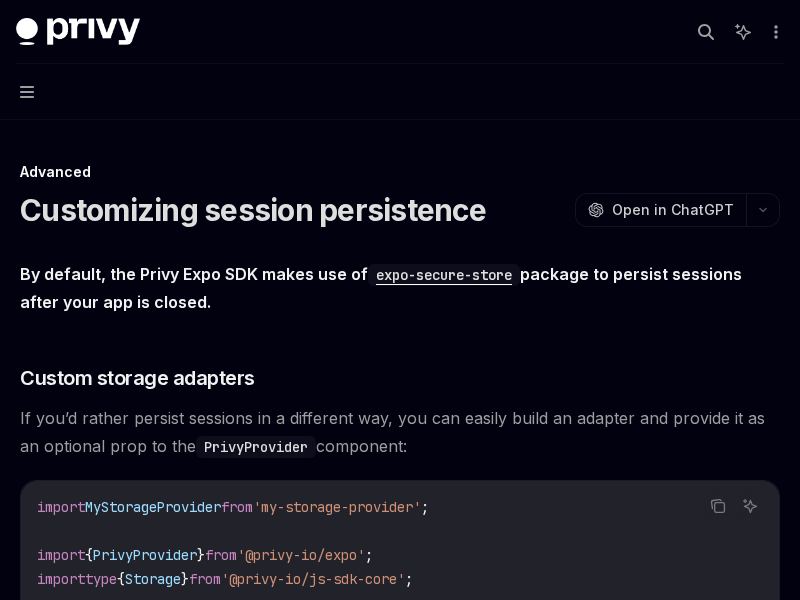 scroll, scrollTop: 0, scrollLeft: 0, axis: both 